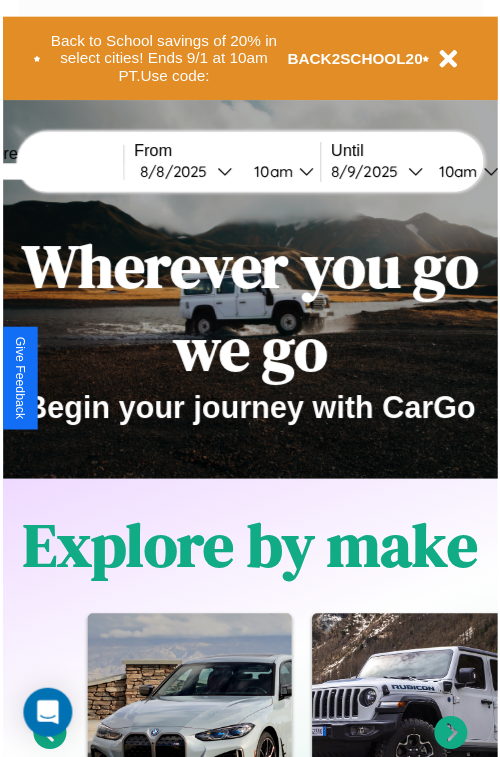 scroll, scrollTop: 0, scrollLeft: 0, axis: both 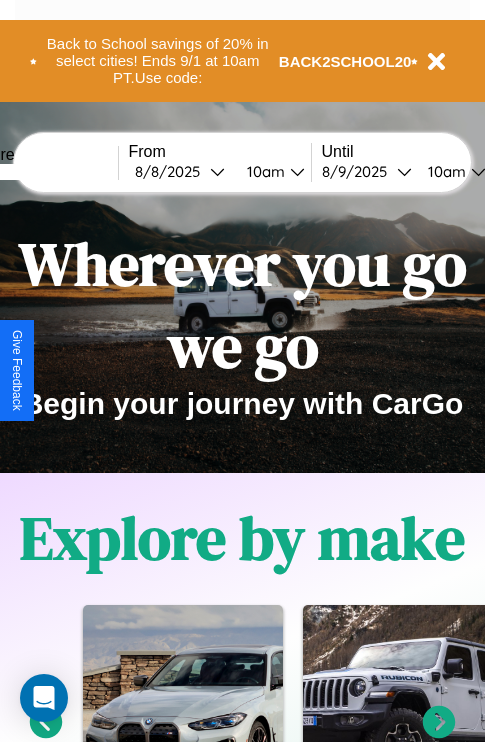 click at bounding box center (43, 172) 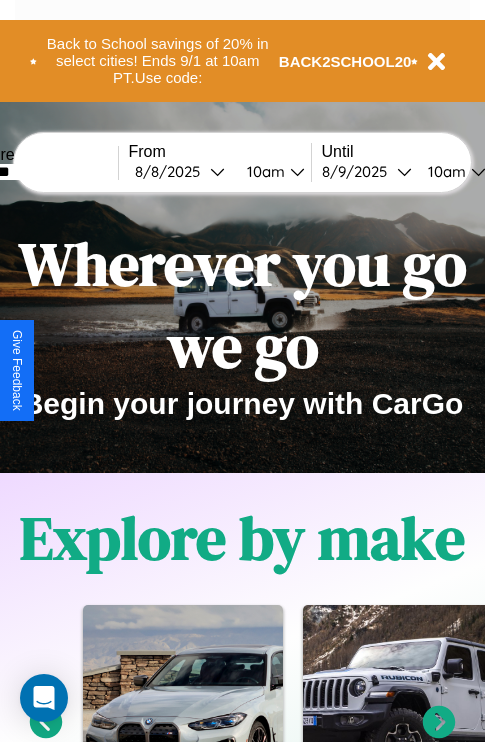 type on "*******" 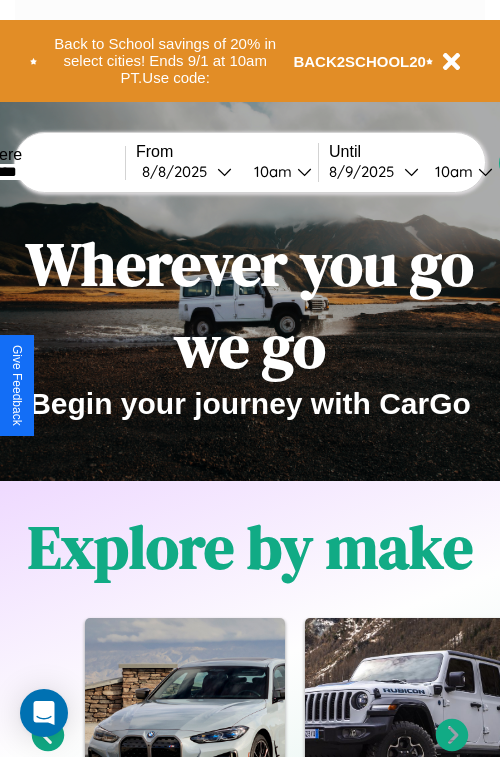 select on "*" 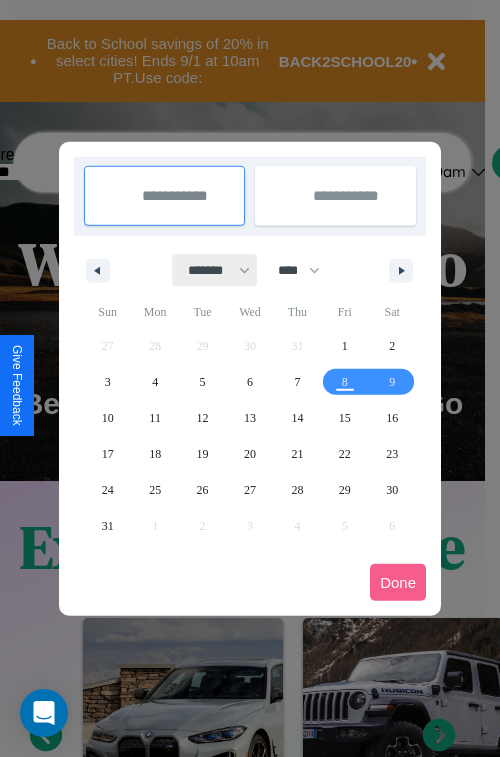 click on "******* ******** ***** ***** *** **** **** ****** ********* ******* ******** ********" at bounding box center (215, 270) 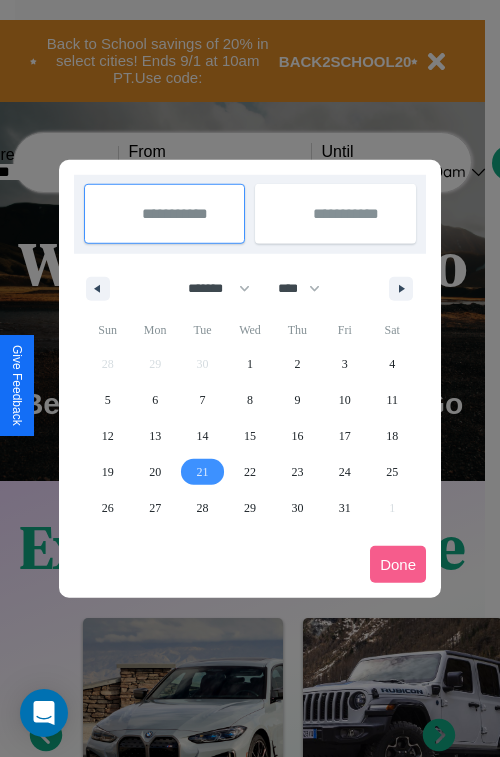 click on "21" at bounding box center (203, 472) 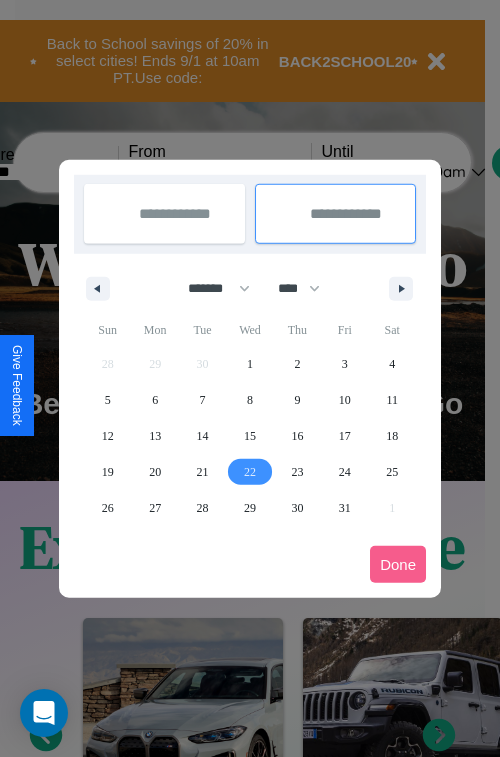 click on "22" at bounding box center (250, 472) 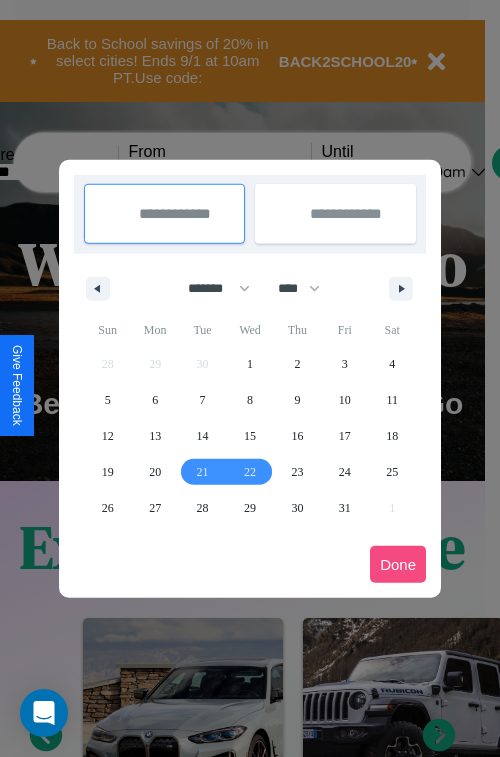click on "Done" at bounding box center [398, 564] 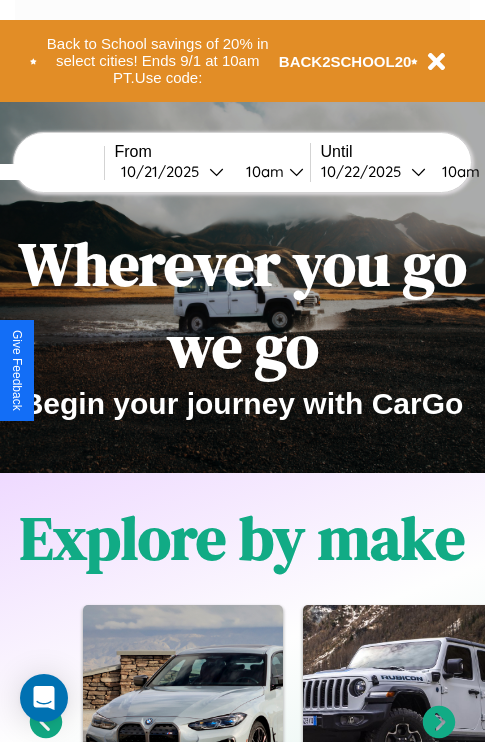 click on "10am" at bounding box center (262, 171) 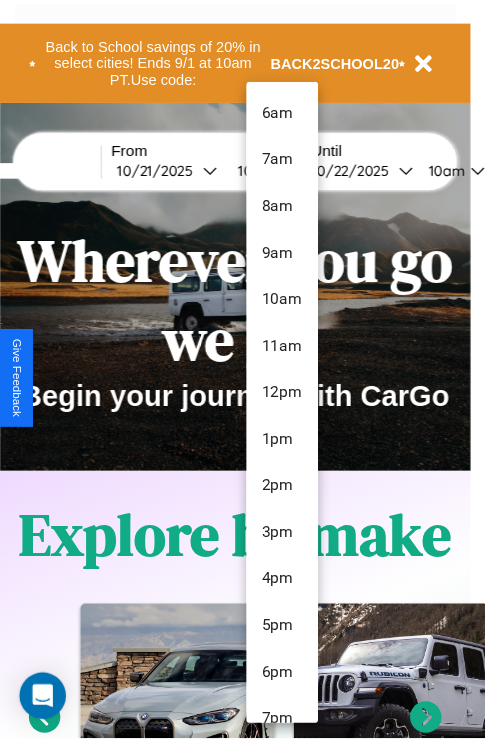 scroll, scrollTop: 163, scrollLeft: 0, axis: vertical 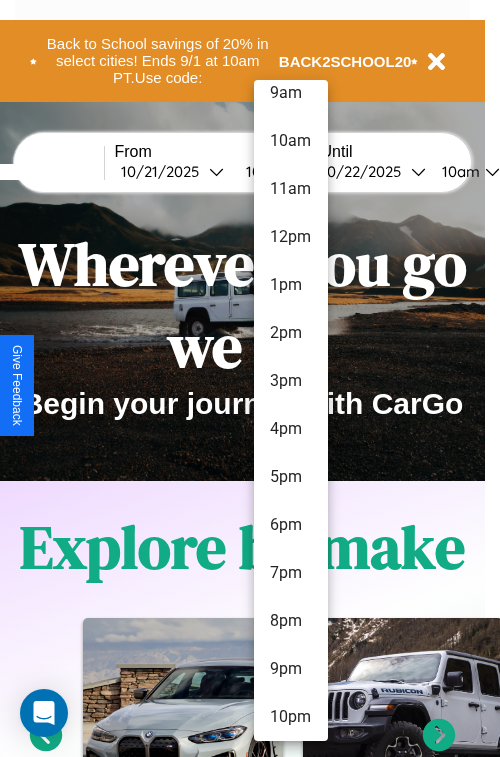 click on "10pm" at bounding box center [291, 717] 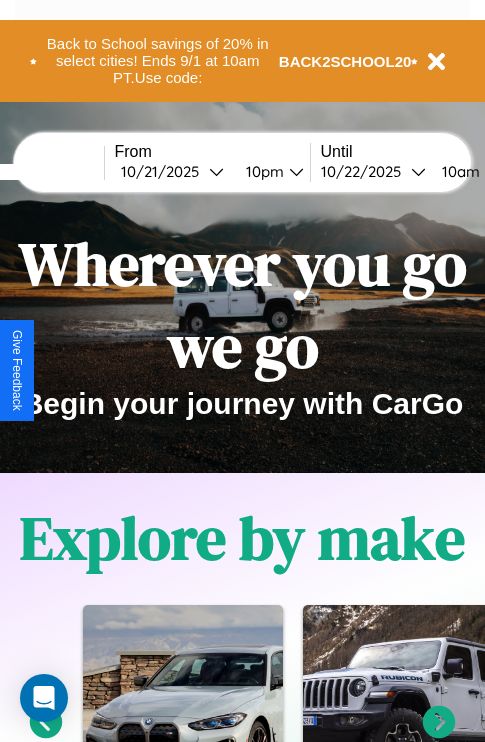 scroll, scrollTop: 0, scrollLeft: 82, axis: horizontal 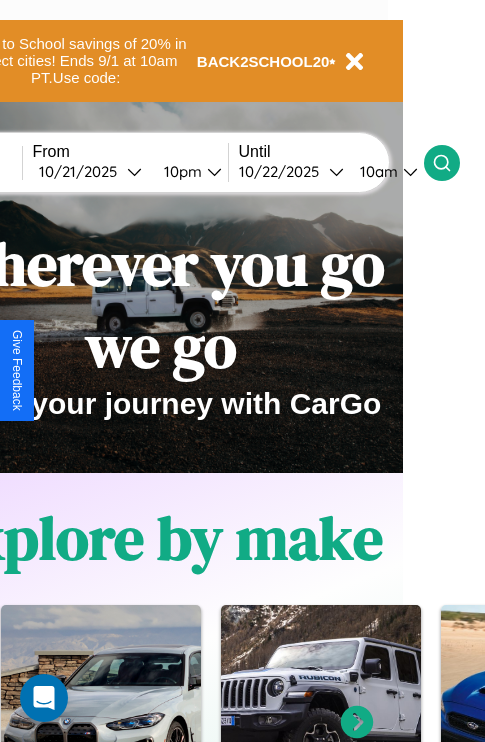 click 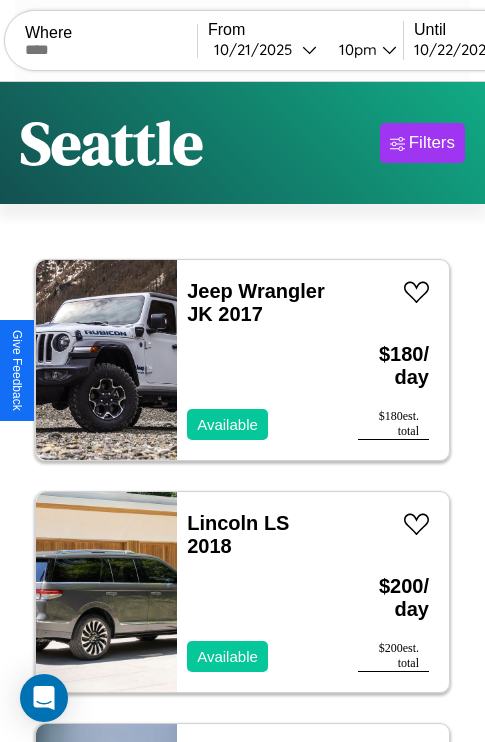 scroll, scrollTop: 94, scrollLeft: 0, axis: vertical 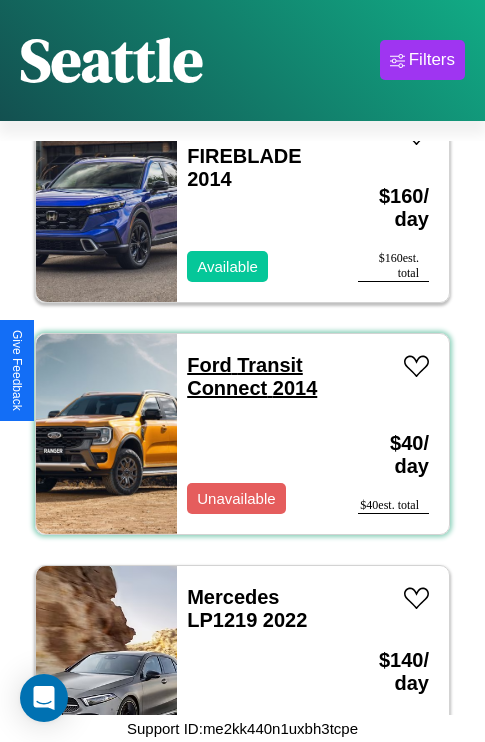 click on "Ford   Transit Connect   2014" at bounding box center [252, 376] 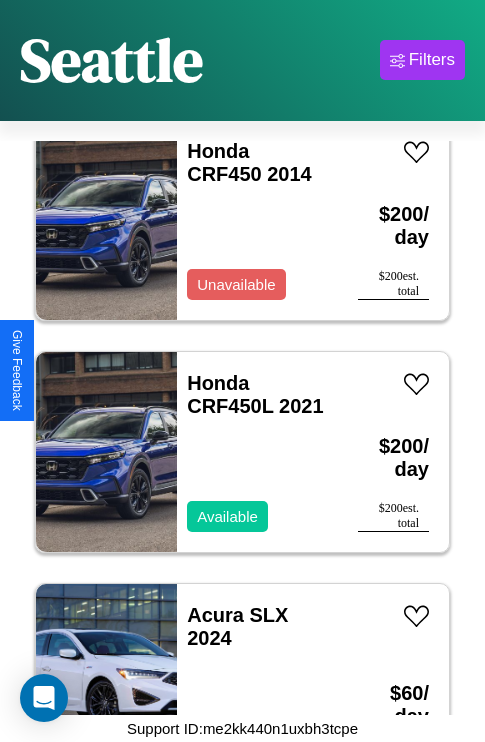 scroll, scrollTop: 11443, scrollLeft: 0, axis: vertical 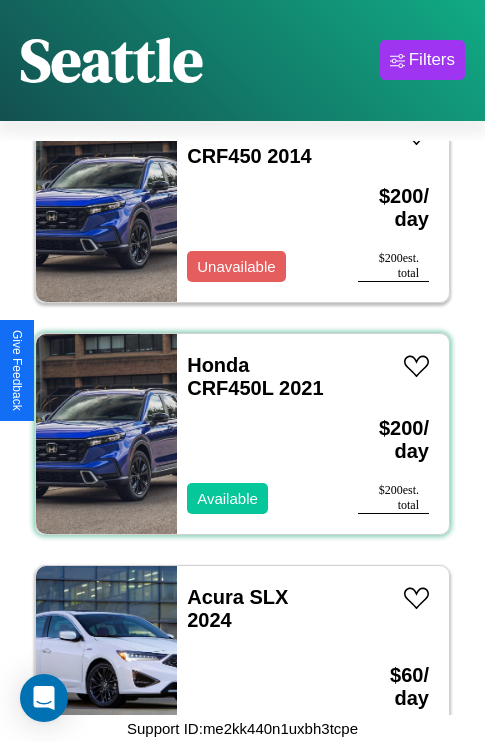 click on "Honda   CRF450L   2021 Available" at bounding box center (257, 434) 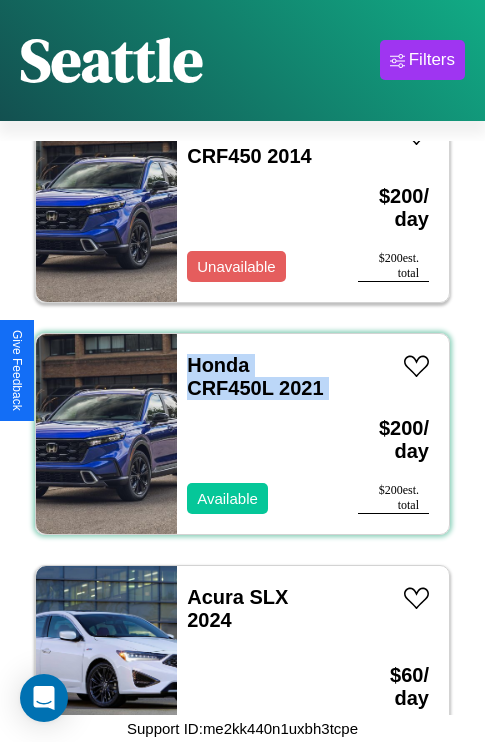 click on "Honda   CRF450L   2021 Available" at bounding box center (257, 434) 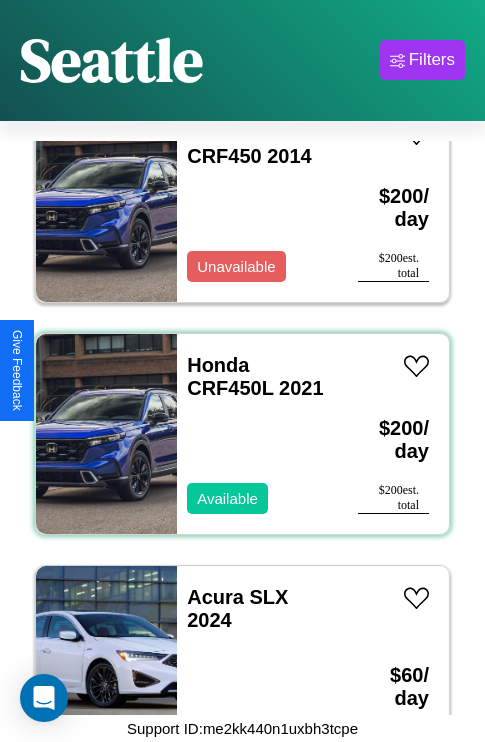 click on "Honda   CRF450L   2021 Available" at bounding box center (257, 434) 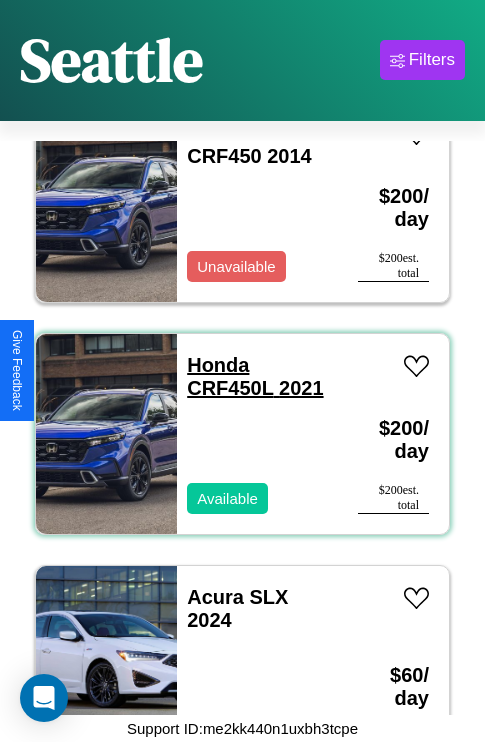 click on "Honda   CRF450L   2021" at bounding box center (255, 376) 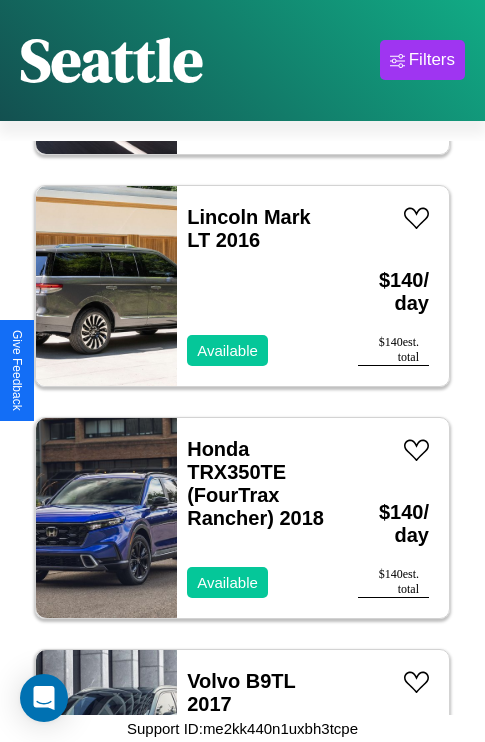 scroll, scrollTop: 6803, scrollLeft: 0, axis: vertical 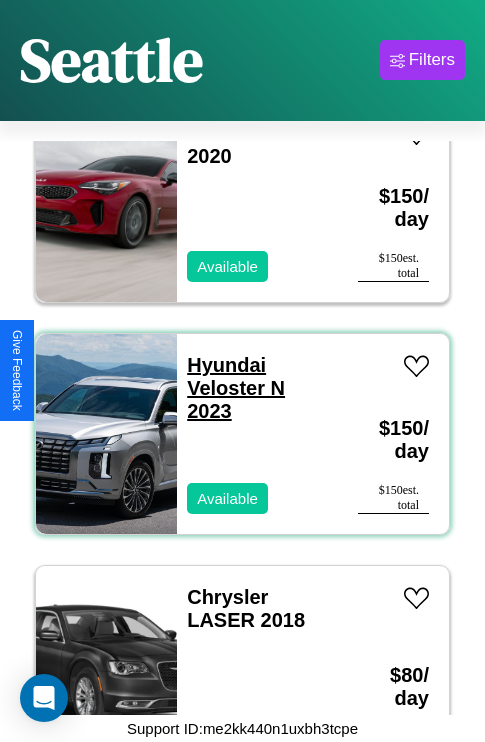 click on "Hyundai   Veloster N   2023" at bounding box center (236, 388) 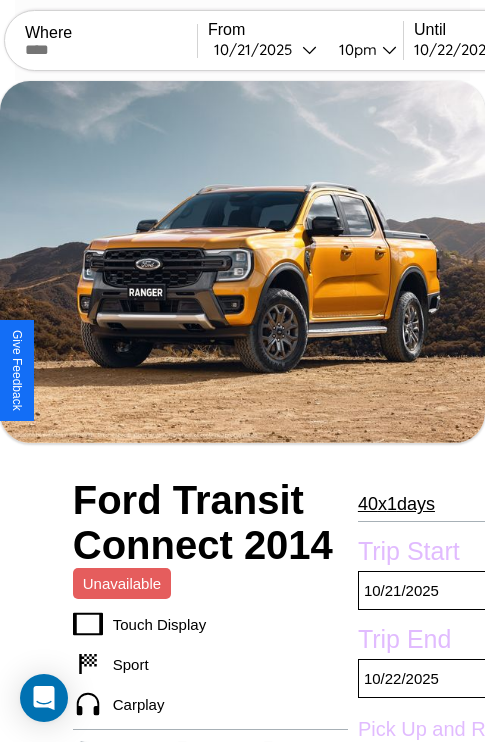 scroll, scrollTop: 439, scrollLeft: 84, axis: both 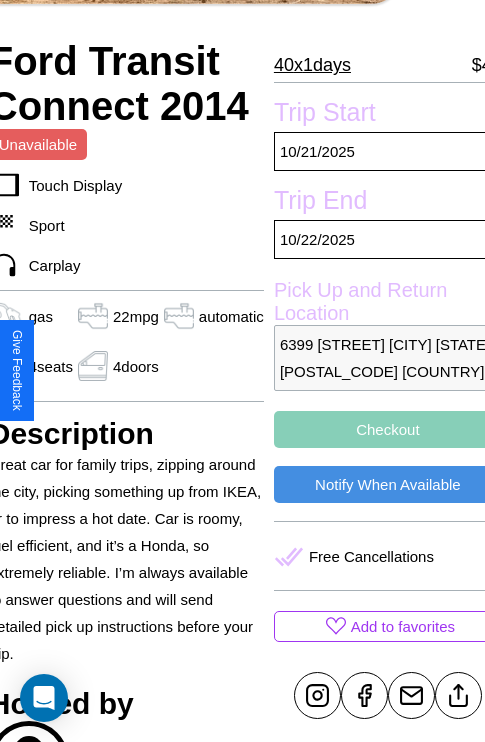 click on "6399 [STREET] [CITY] [STATE] [POSTAL_CODE] [COUNTRY]" at bounding box center (388, 358) 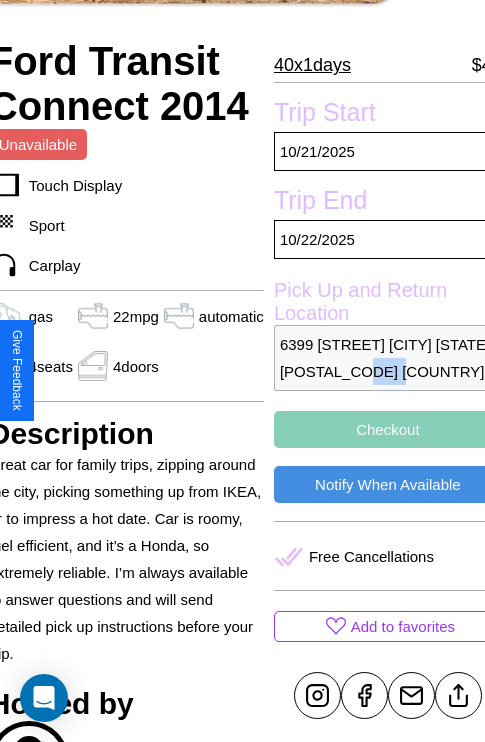 click on "6399 [STREET] [CITY] [STATE] [POSTAL_CODE] [COUNTRY]" at bounding box center [388, 358] 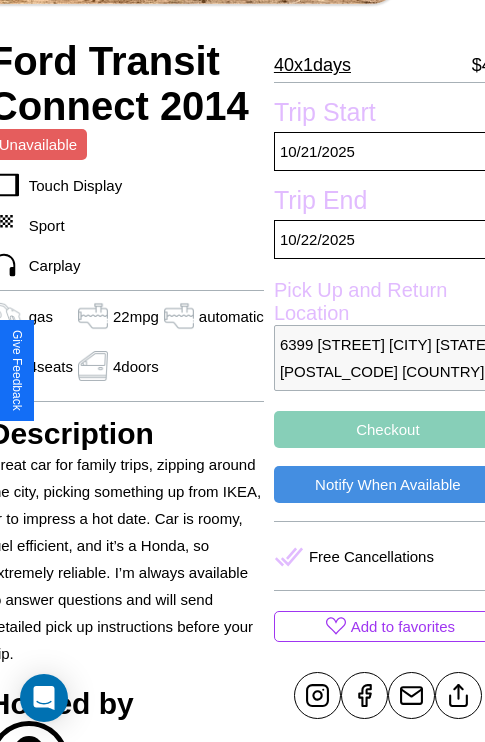 click on "6399 [STREET] [CITY] [STATE] [POSTAL_CODE] [COUNTRY]" at bounding box center [388, 358] 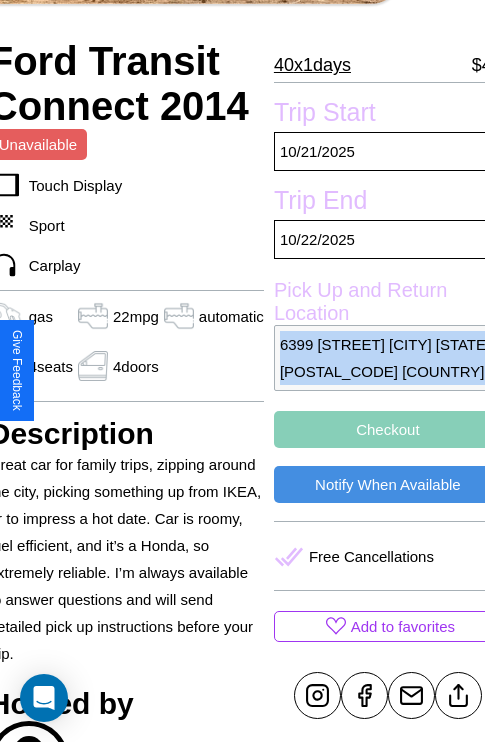 click on "6399 [STREET] [CITY] [STATE] [POSTAL_CODE] [COUNTRY]" at bounding box center [388, 358] 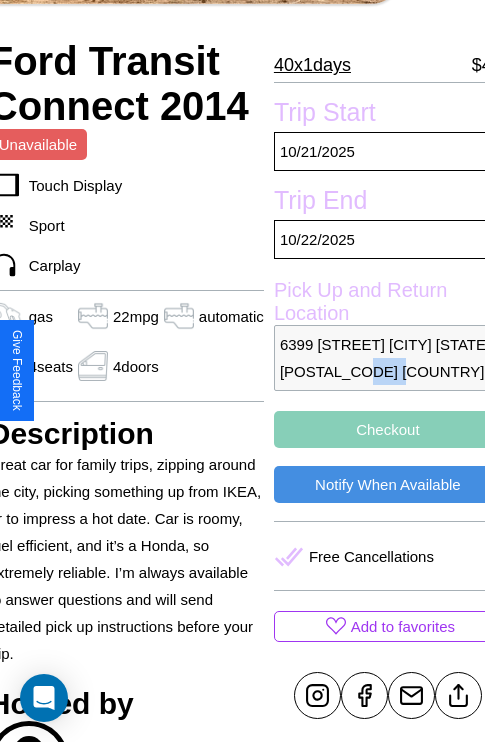 click on "6399 [STREET] [CITY] [STATE] [POSTAL_CODE] [COUNTRY]" at bounding box center [388, 358] 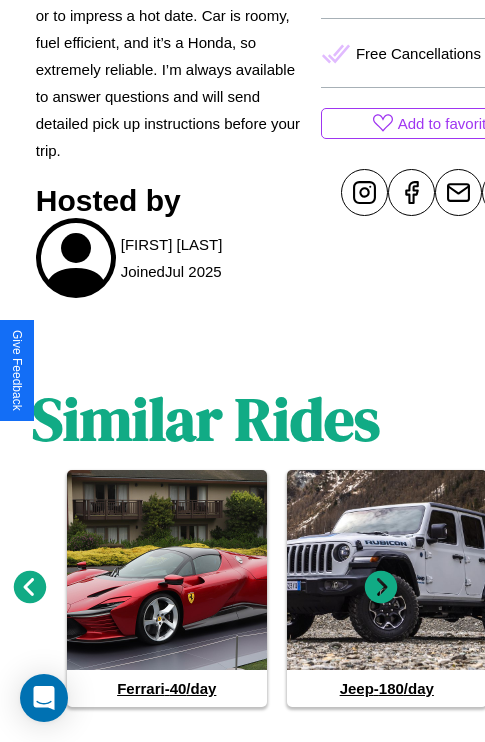 scroll, scrollTop: 1019, scrollLeft: 30, axis: both 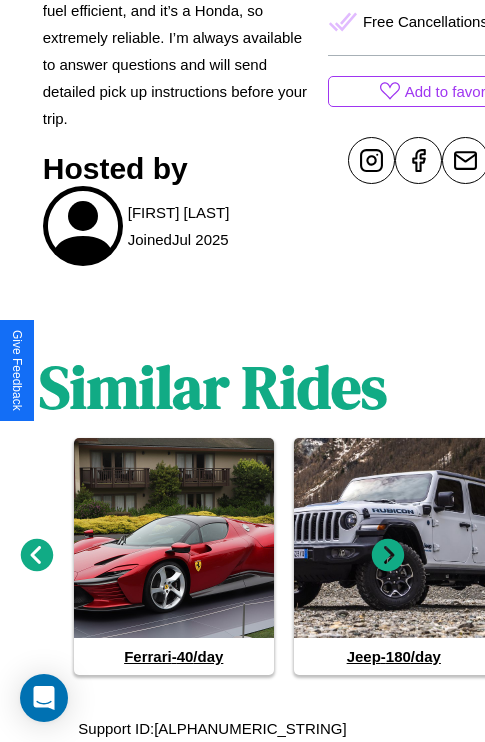click 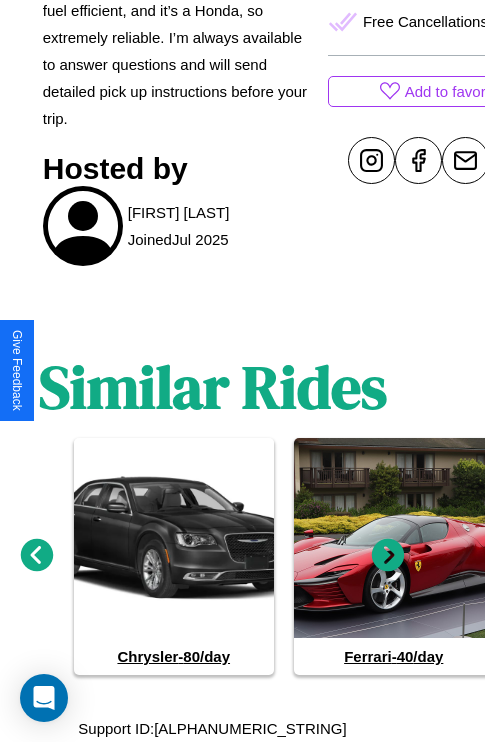 click 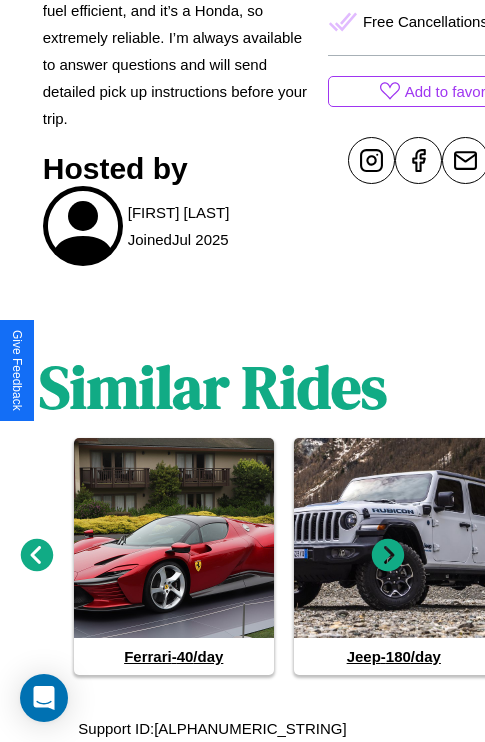 click 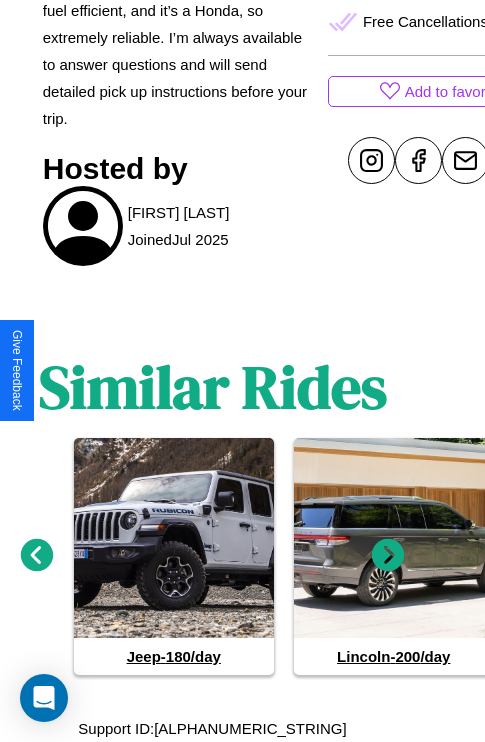 click 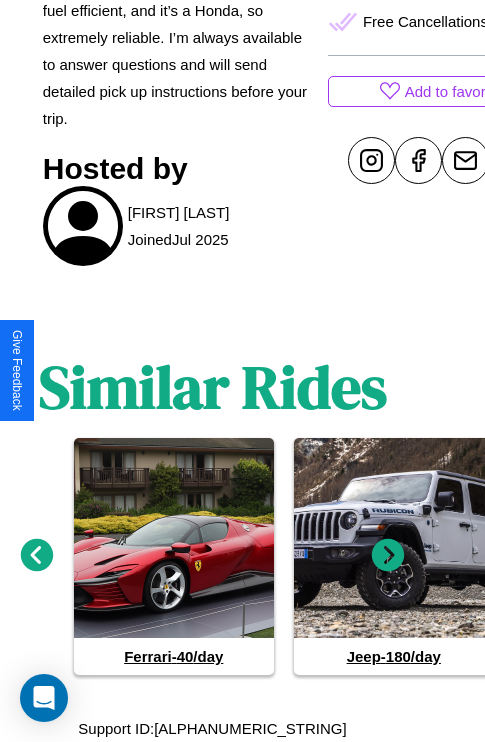 click 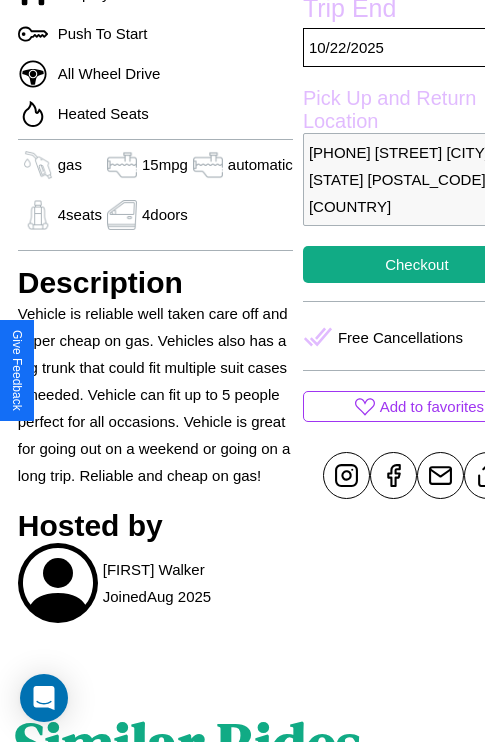 scroll, scrollTop: 736, scrollLeft: 64, axis: both 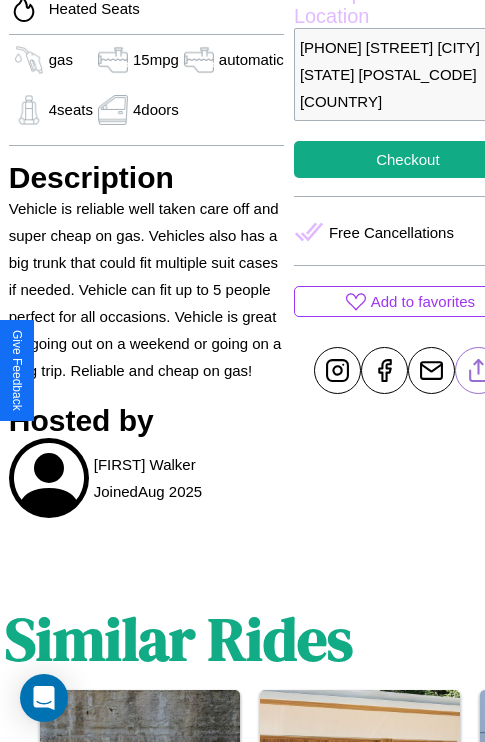 click 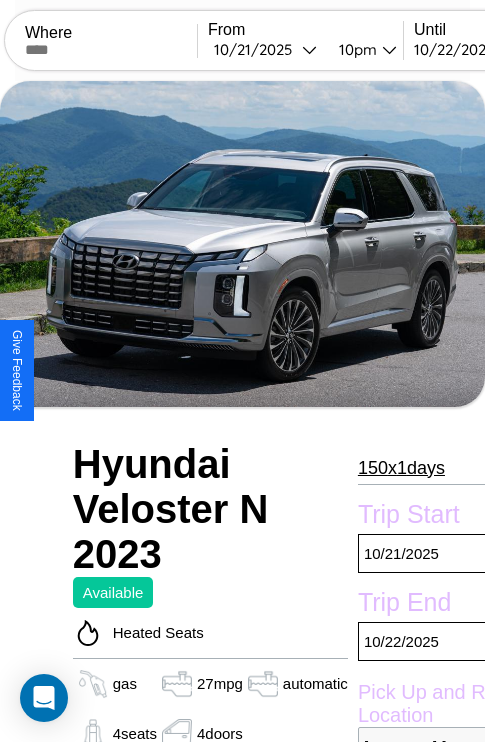 scroll, scrollTop: 661, scrollLeft: 64, axis: both 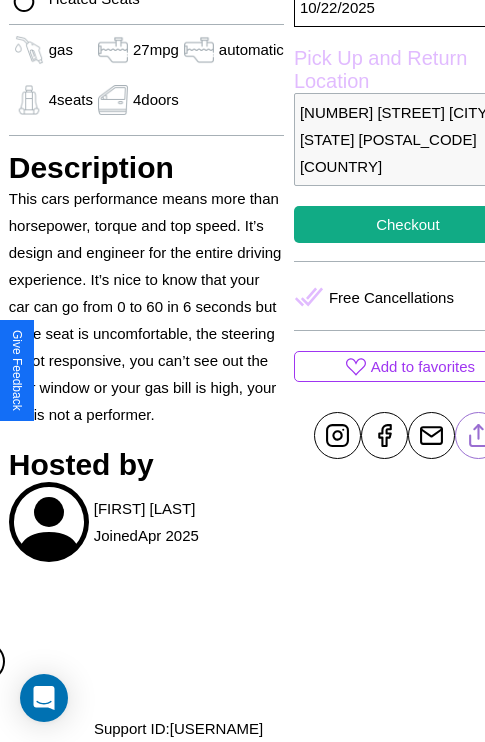 click 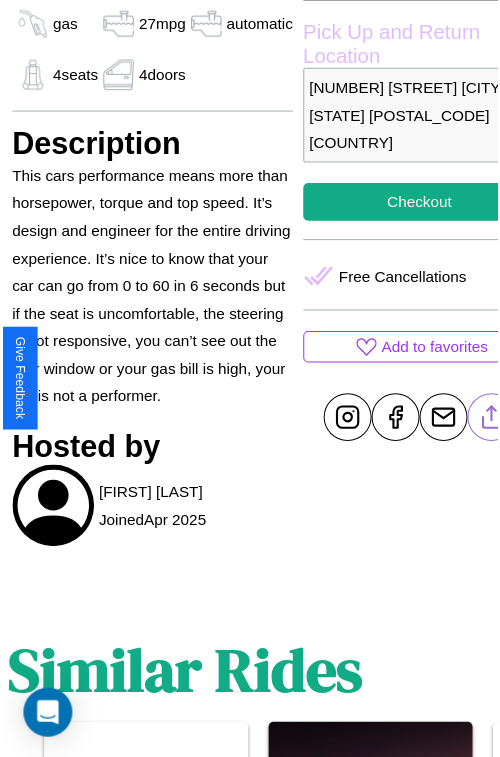 scroll, scrollTop: 630, scrollLeft: 84, axis: both 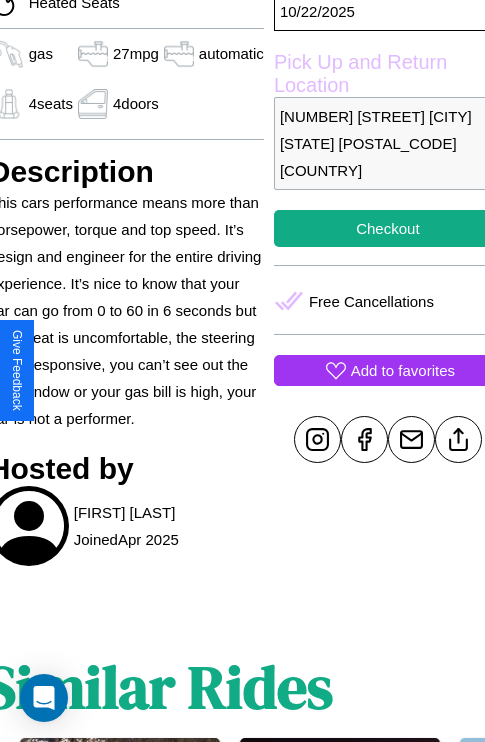 click on "Add to favorites" at bounding box center [403, 370] 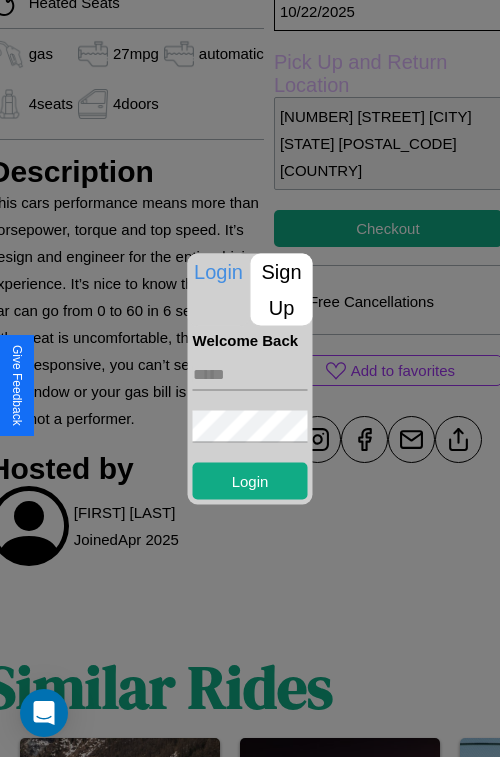 click on "Sign Up" at bounding box center (282, 289) 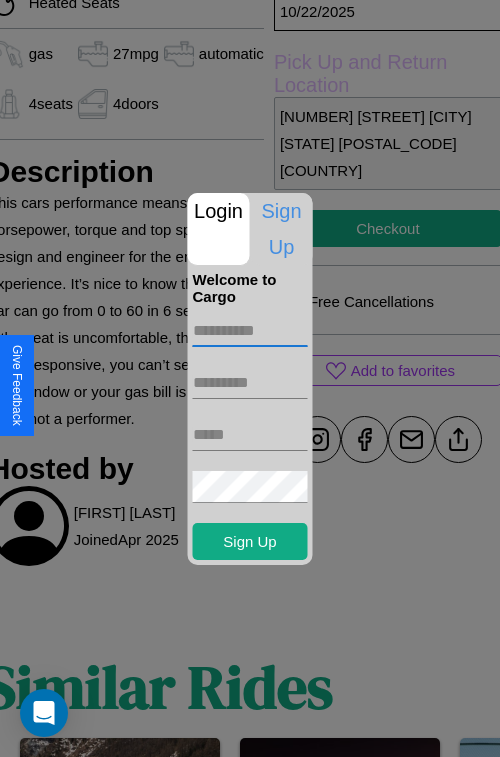 click at bounding box center (250, 331) 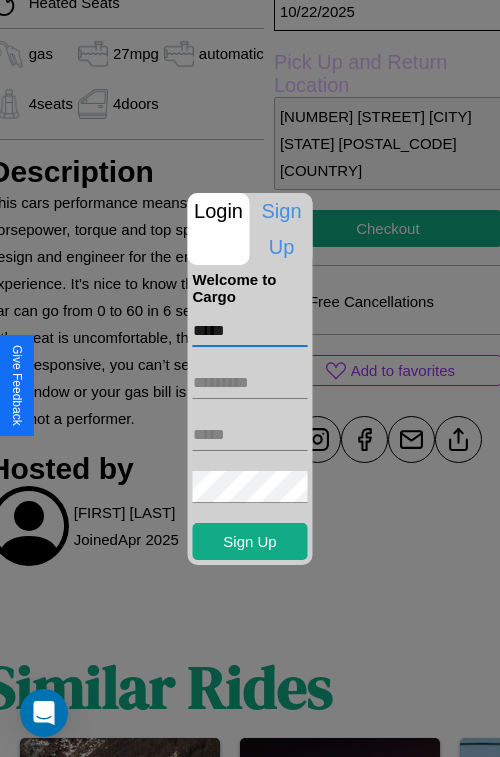 type on "*****" 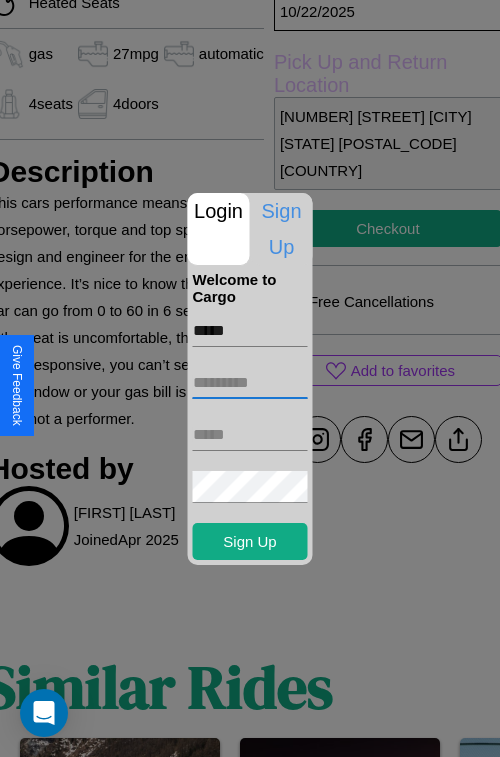 click at bounding box center [250, 383] 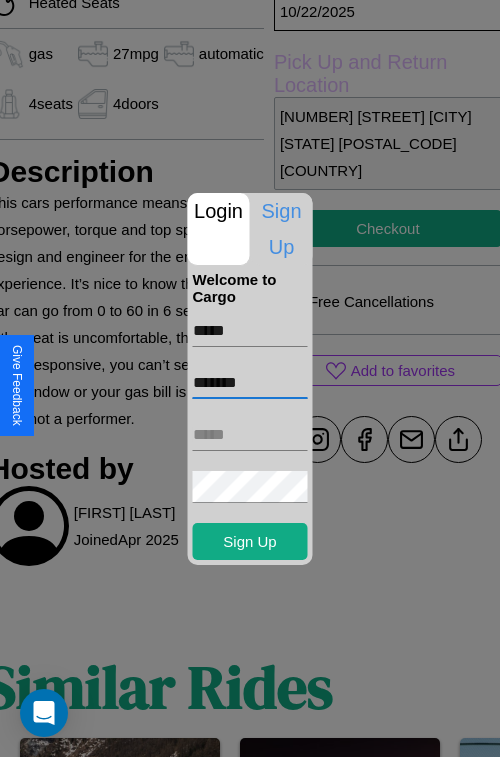 type on "*******" 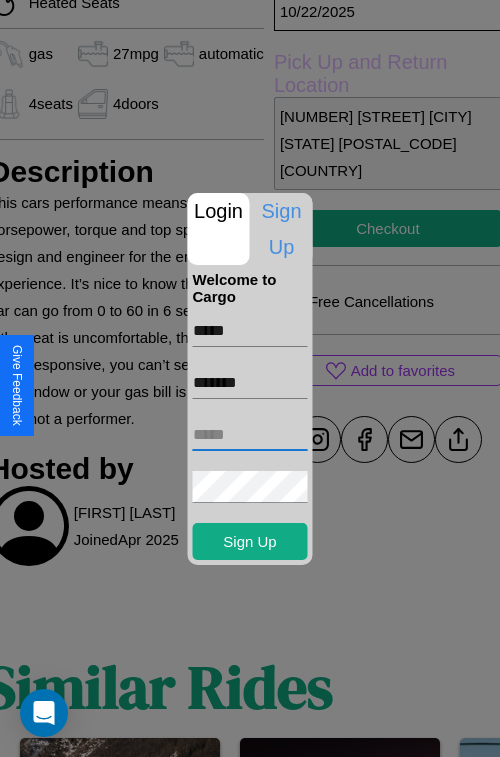 click at bounding box center [250, 435] 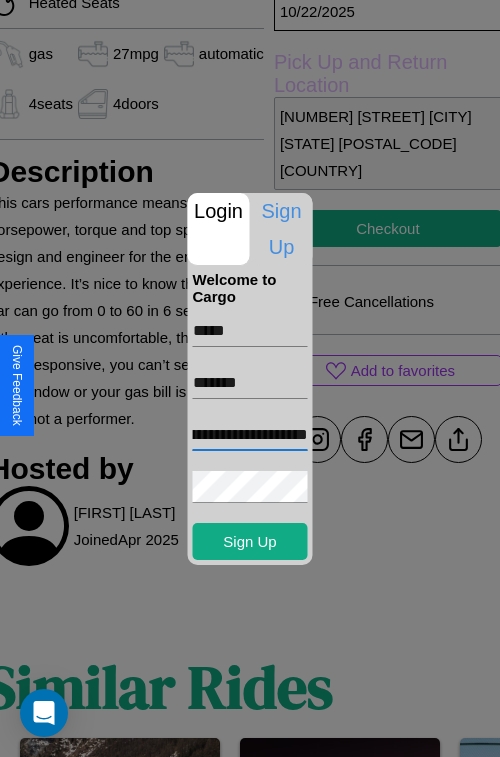 scroll, scrollTop: 0, scrollLeft: 80, axis: horizontal 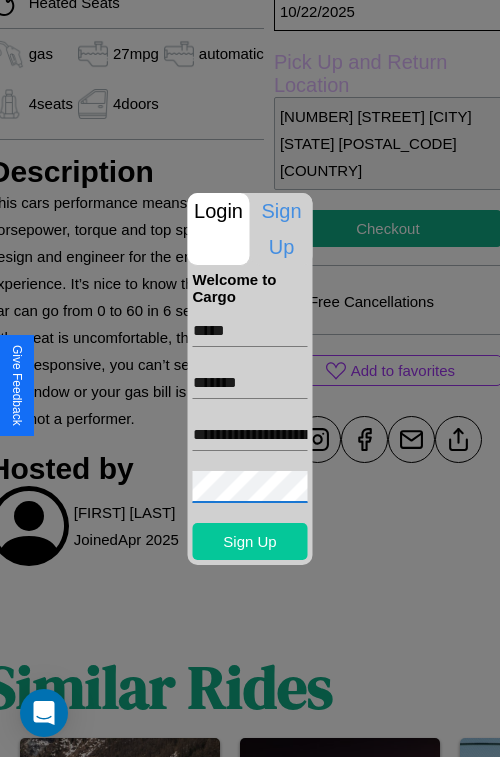 click on "Sign Up" at bounding box center (250, 541) 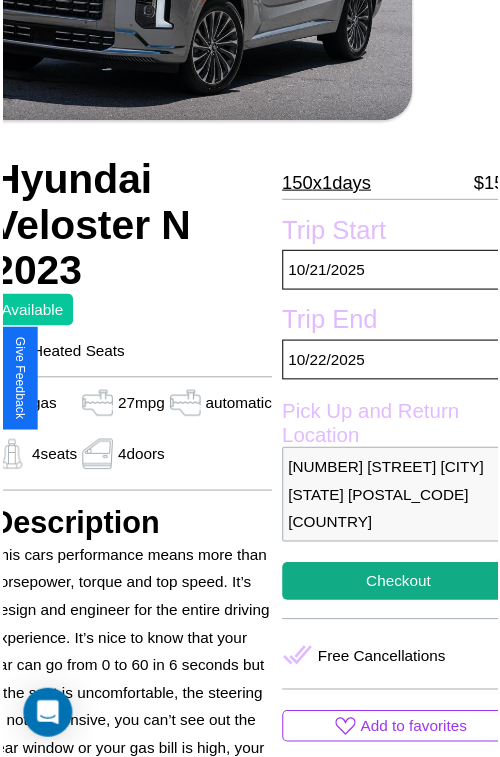 scroll, scrollTop: 183, scrollLeft: 84, axis: both 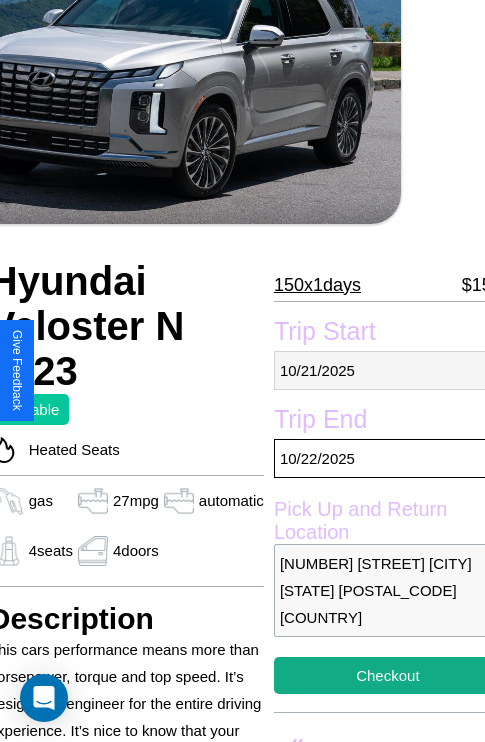 click on "10 / 21 / 2025" at bounding box center (388, 370) 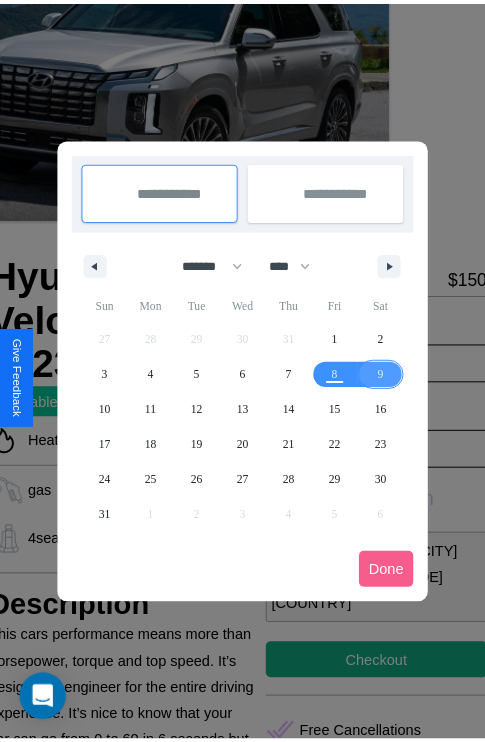 scroll, scrollTop: 0, scrollLeft: 84, axis: horizontal 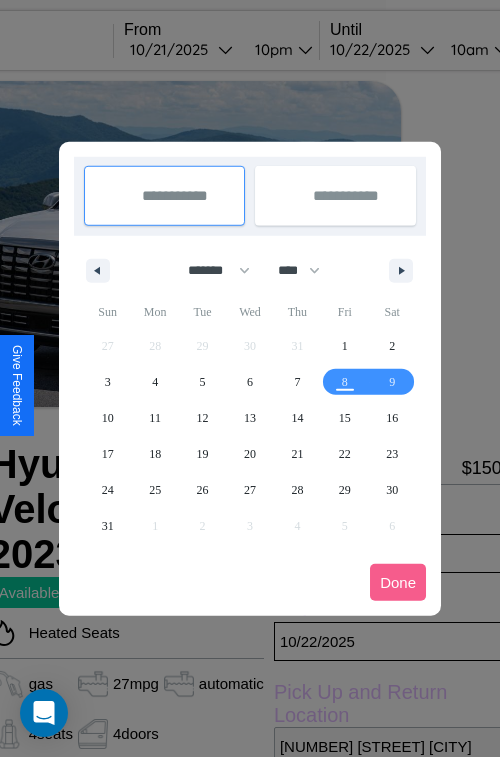 click at bounding box center (250, 378) 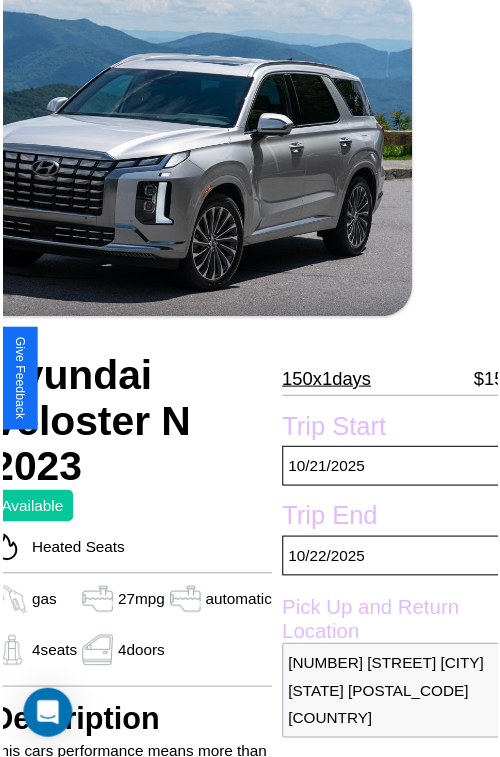 scroll, scrollTop: 183, scrollLeft: 84, axis: both 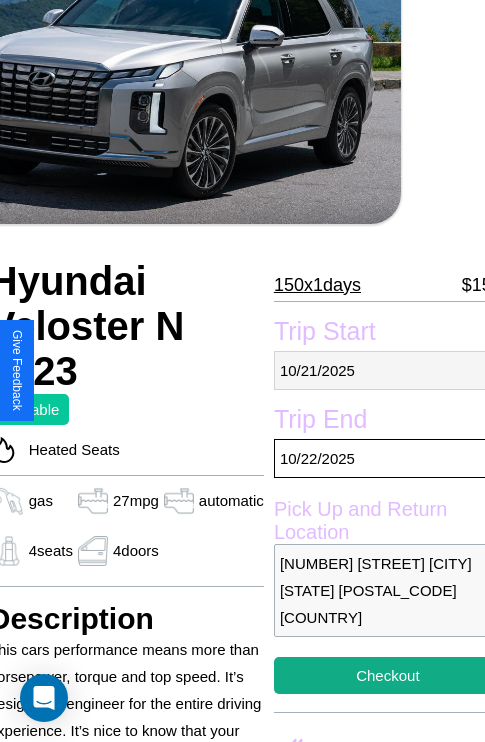 click on "10 / 21 / 2025" at bounding box center (388, 370) 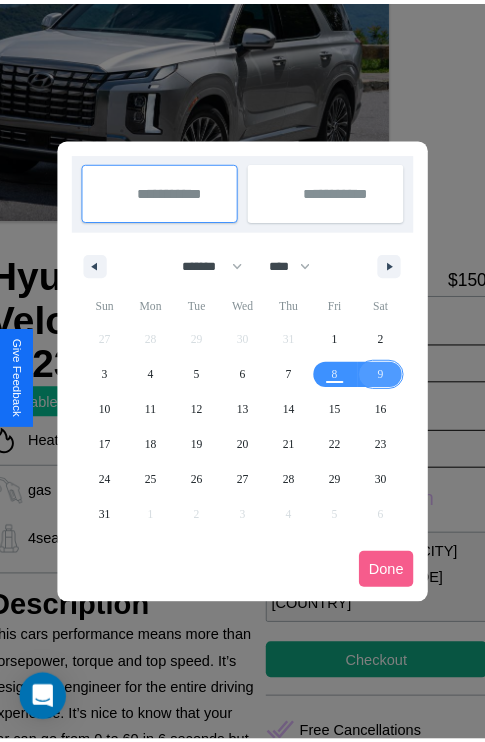 scroll, scrollTop: 0, scrollLeft: 84, axis: horizontal 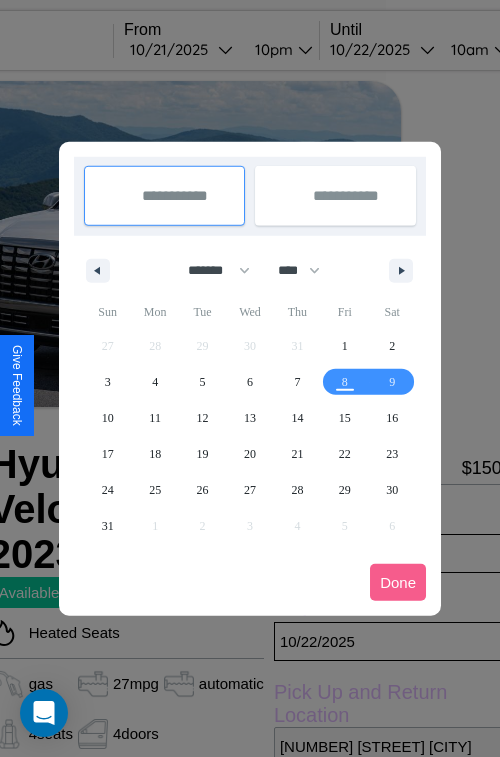 click at bounding box center (250, 378) 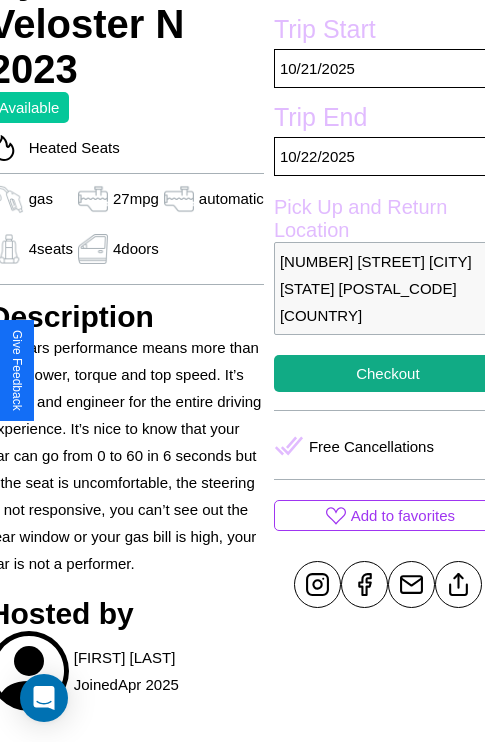scroll, scrollTop: 488, scrollLeft: 84, axis: both 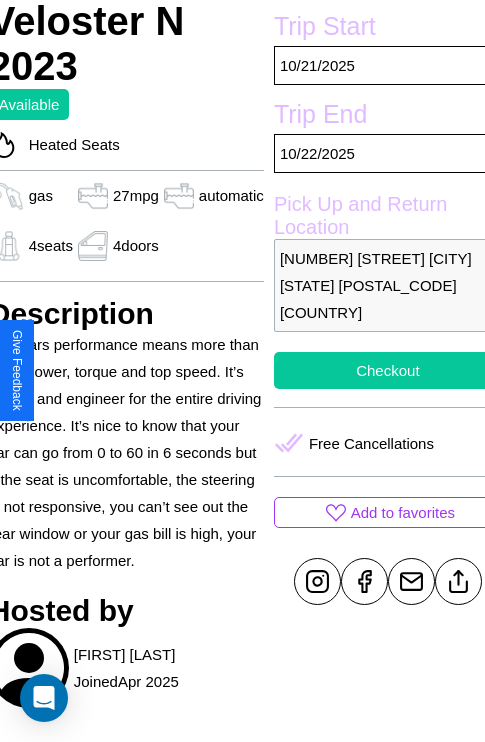 click on "Checkout" at bounding box center [388, 370] 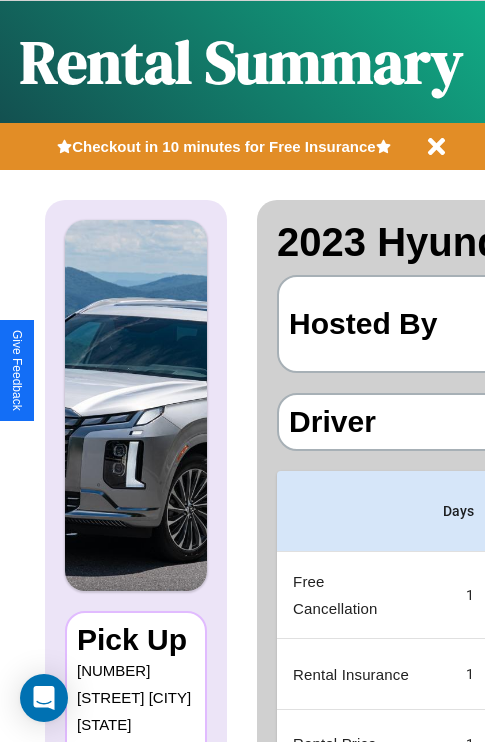 scroll, scrollTop: 0, scrollLeft: 387, axis: horizontal 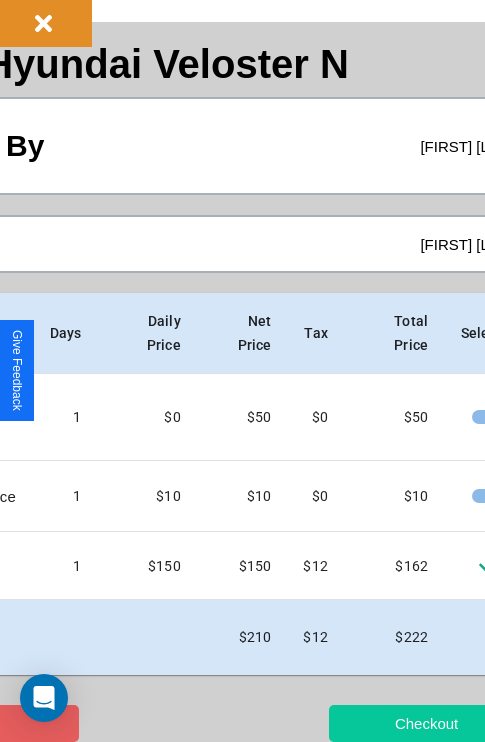 click on "Checkout" at bounding box center (426, 723) 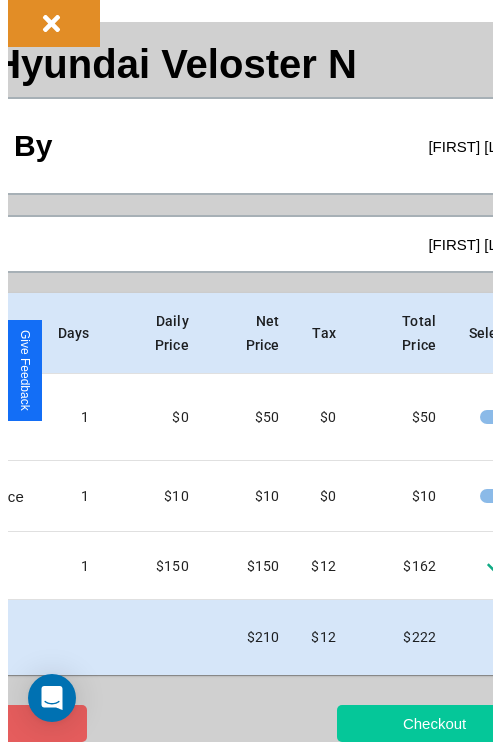 scroll, scrollTop: 0, scrollLeft: 0, axis: both 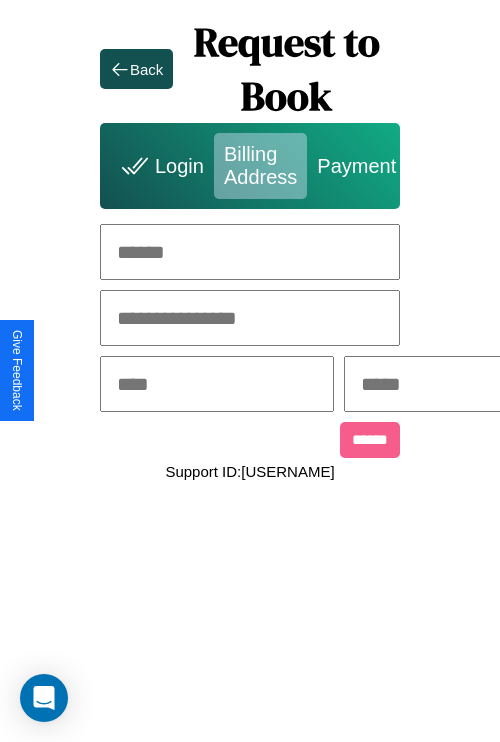 click on "Back" at bounding box center [146, 69] 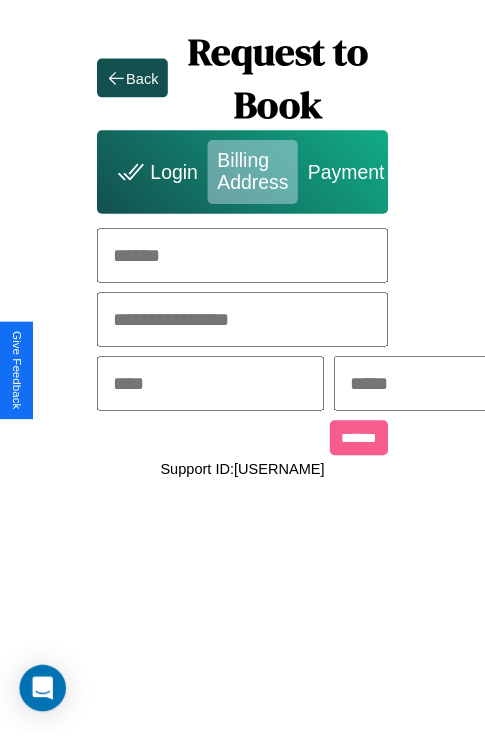 scroll, scrollTop: 178, scrollLeft: 393, axis: both 